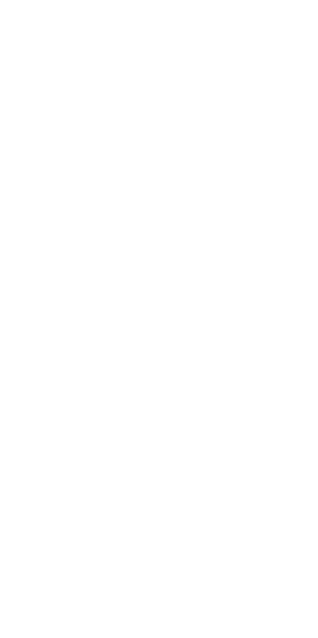 scroll, scrollTop: 0, scrollLeft: 0, axis: both 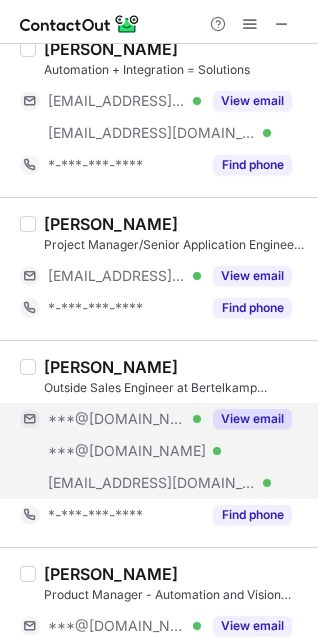 click on "***@[DOMAIN_NAME] Verified" at bounding box center [110, 451] 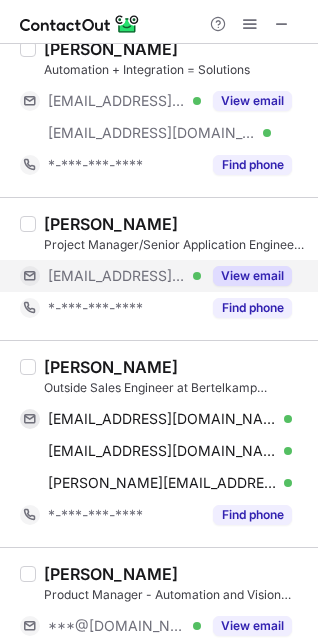 click on "[EMAIL_ADDRESS][DOMAIN_NAME]" at bounding box center [117, 276] 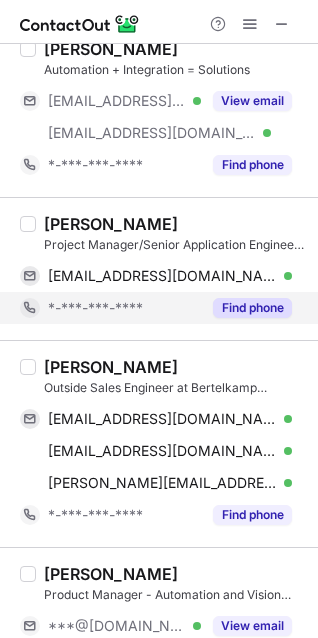 click on "*-***-***-****" at bounding box center [124, 308] 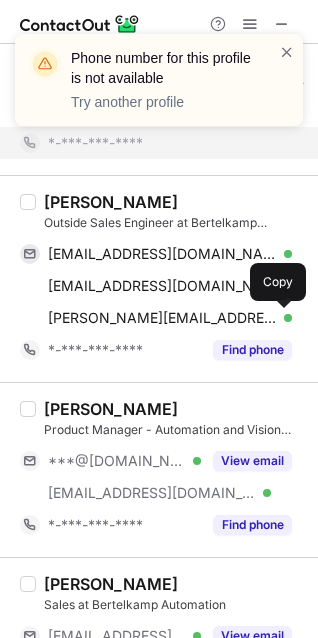 scroll, scrollTop: 400, scrollLeft: 0, axis: vertical 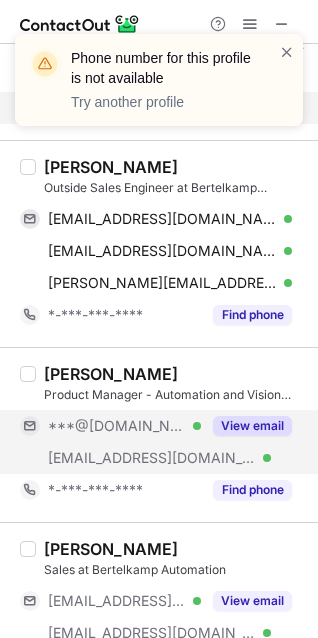 click on "[EMAIL_ADDRESS][DOMAIN_NAME] Verified" at bounding box center (110, 458) 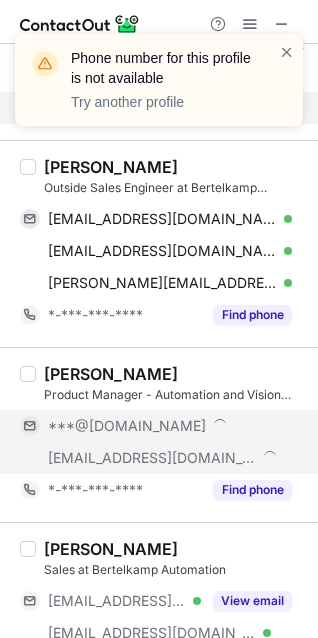 click on "[EMAIL_ADDRESS][DOMAIN_NAME]" at bounding box center (156, 458) 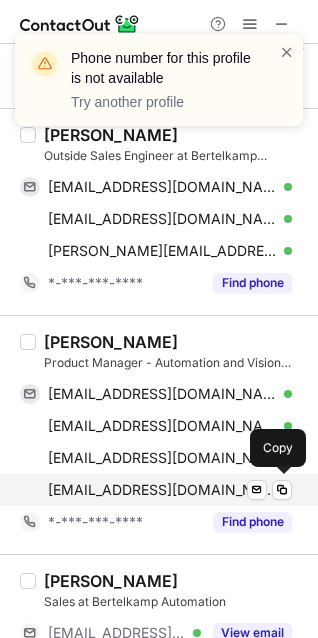click on "[EMAIL_ADDRESS][DOMAIN_NAME] Verified Send email Copy" at bounding box center [156, 490] 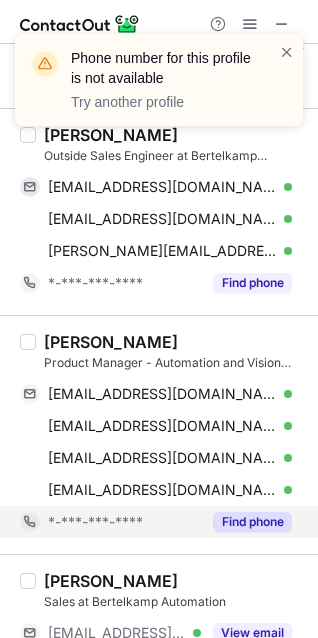 click on "*-***-***-****" at bounding box center (124, 522) 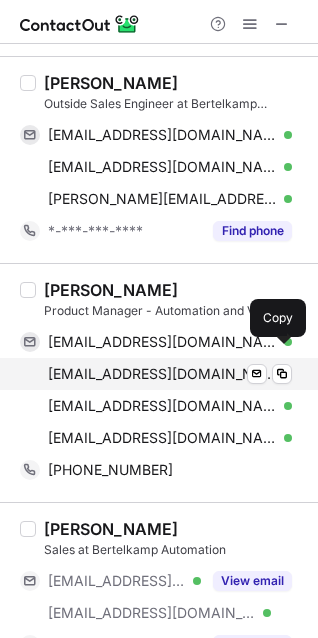 scroll, scrollTop: 500, scrollLeft: 0, axis: vertical 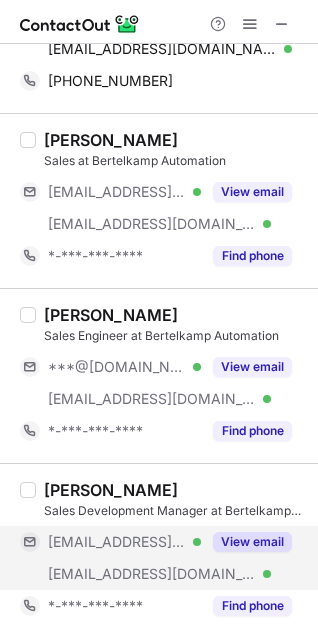drag, startPoint x: 74, startPoint y: 539, endPoint x: 74, endPoint y: 552, distance: 13 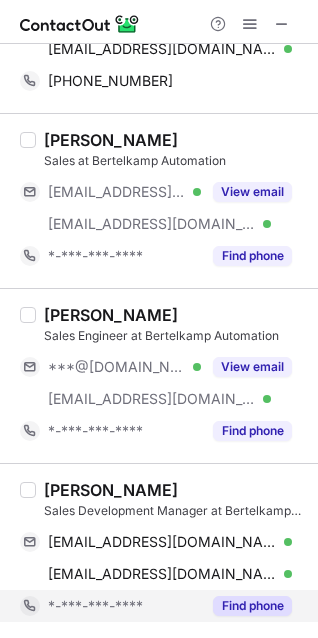 click on "*-***-***-****" at bounding box center (95, 606) 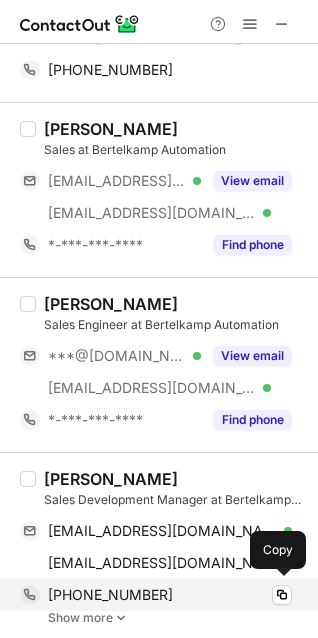 scroll, scrollTop: 855, scrollLeft: 0, axis: vertical 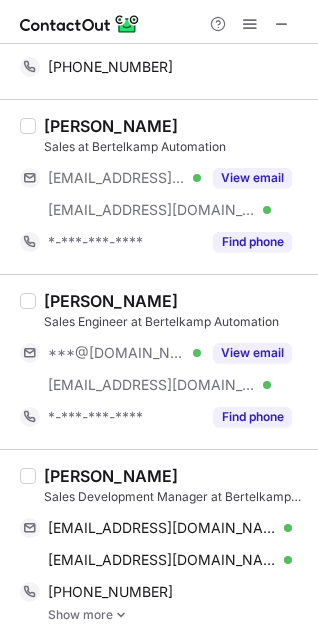 click on "Show more" at bounding box center (177, 615) 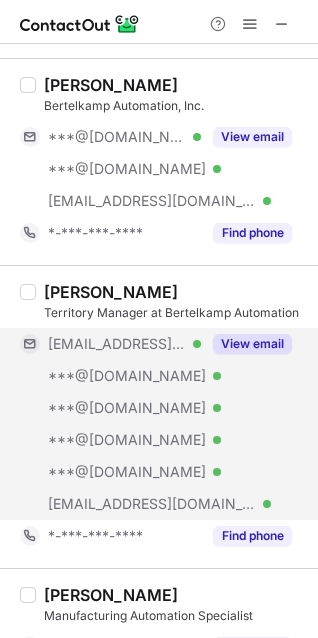 scroll, scrollTop: 1200, scrollLeft: 0, axis: vertical 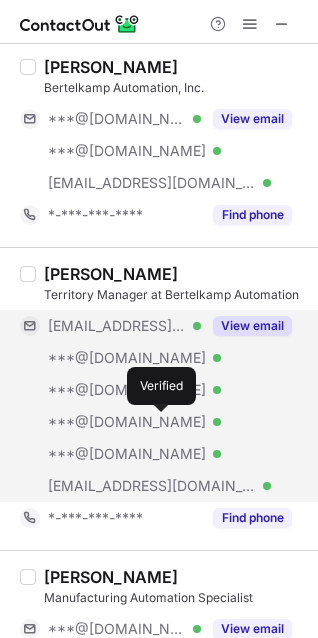 drag, startPoint x: 162, startPoint y: 420, endPoint x: 162, endPoint y: 440, distance: 20 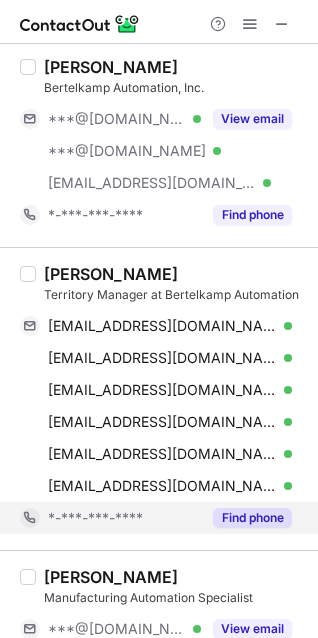 click on "*-***-***-****" at bounding box center [110, 518] 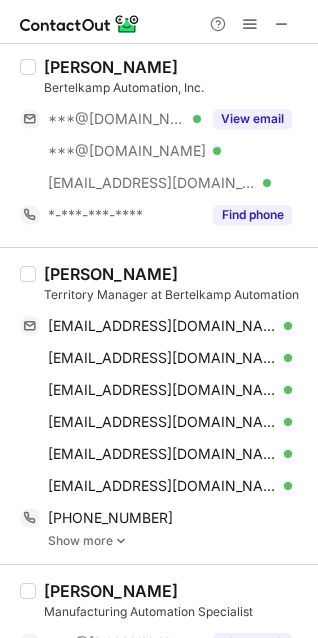 click on "Show more" at bounding box center (177, 541) 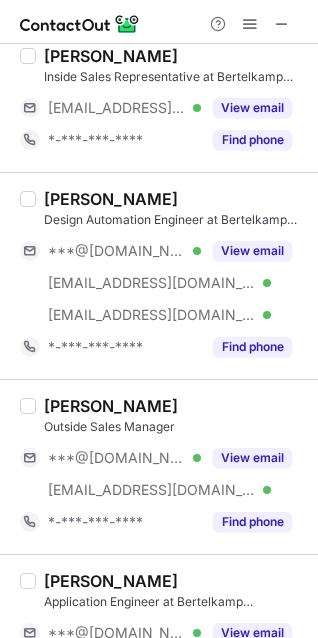 scroll, scrollTop: 500, scrollLeft: 0, axis: vertical 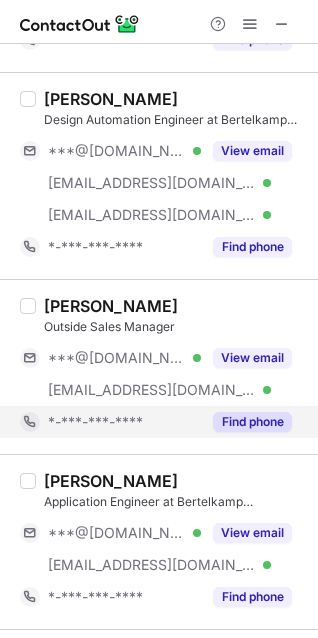 click on "*-***-***-****" at bounding box center [110, 422] 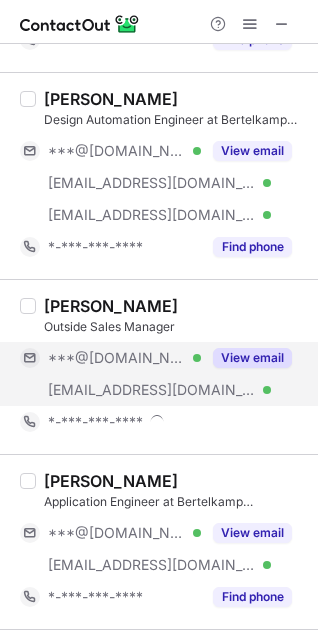 click on "[EMAIL_ADDRESS][DOMAIN_NAME] Verified" at bounding box center [110, 390] 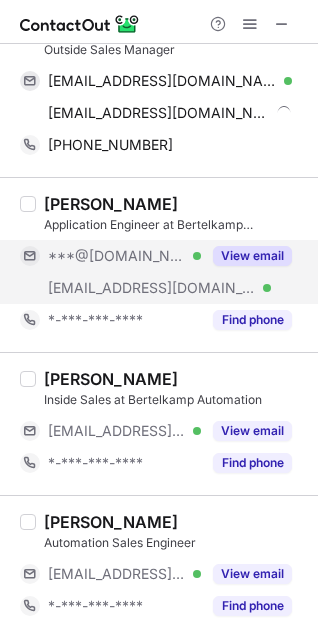 scroll, scrollTop: 577, scrollLeft: 0, axis: vertical 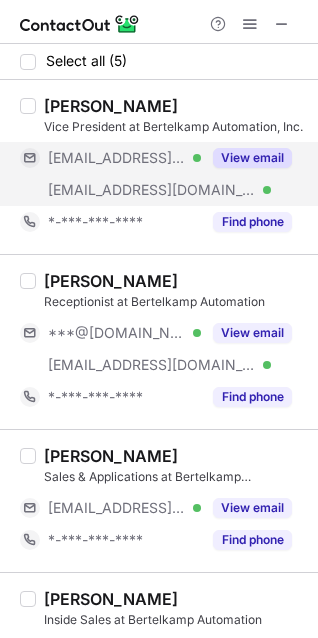 click on "[EMAIL_ADDRESS][DOMAIN_NAME] Verified" at bounding box center [110, 190] 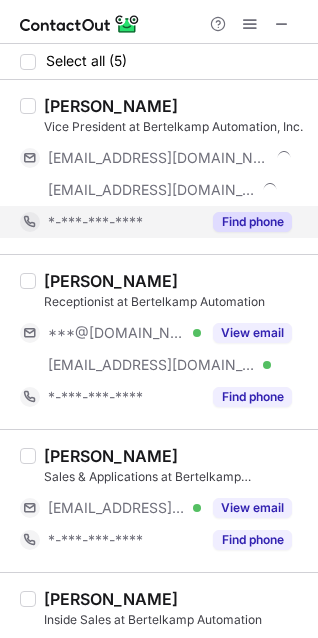 click on "*-***-***-****" at bounding box center (110, 222) 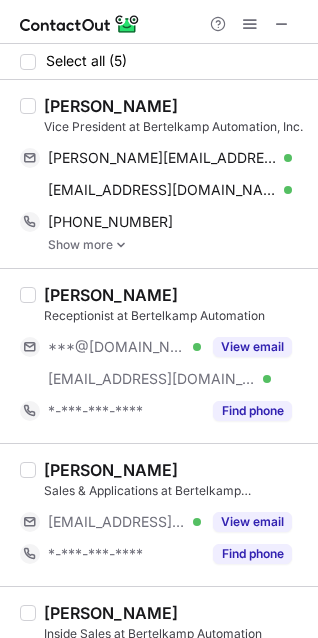 click on "Show more" at bounding box center [177, 245] 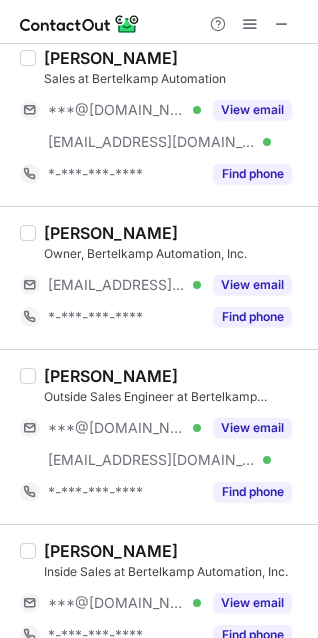scroll, scrollTop: 0, scrollLeft: 0, axis: both 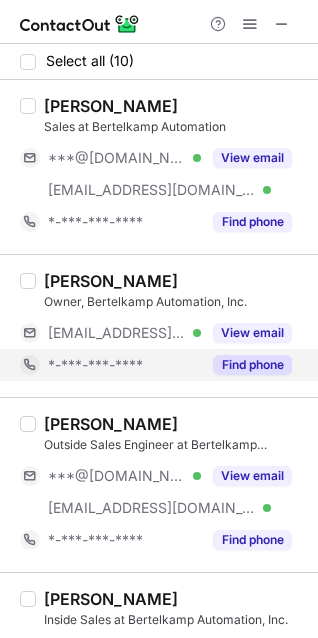click on "*-***-***-****" at bounding box center [95, 365] 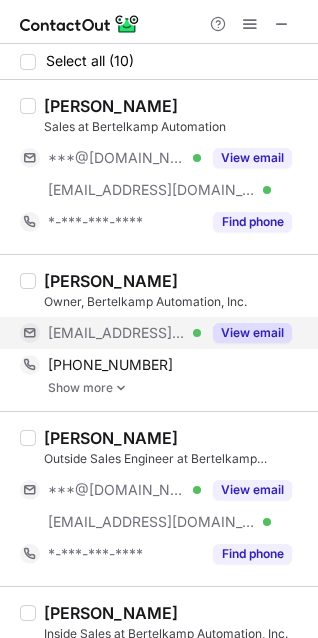 click on "[EMAIL_ADDRESS][DOMAIN_NAME]" at bounding box center [117, 333] 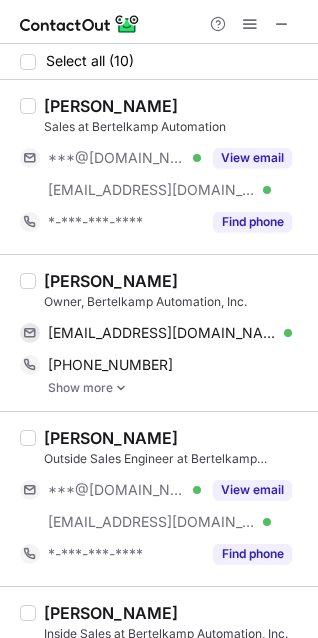 click on "Show more" at bounding box center [177, 388] 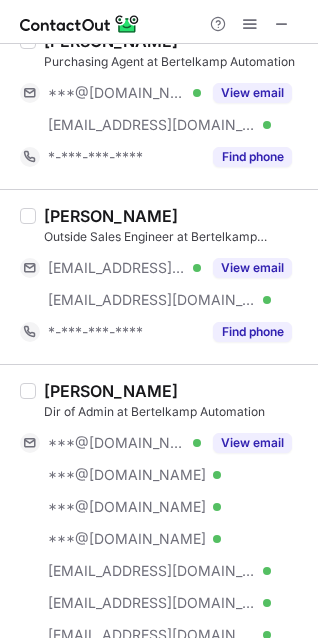 scroll, scrollTop: 0, scrollLeft: 0, axis: both 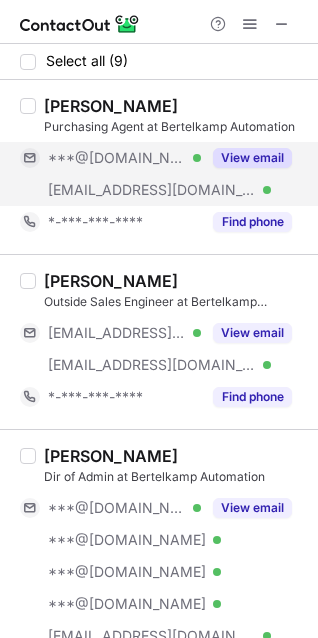 click on "***@[DOMAIN_NAME]" at bounding box center (117, 158) 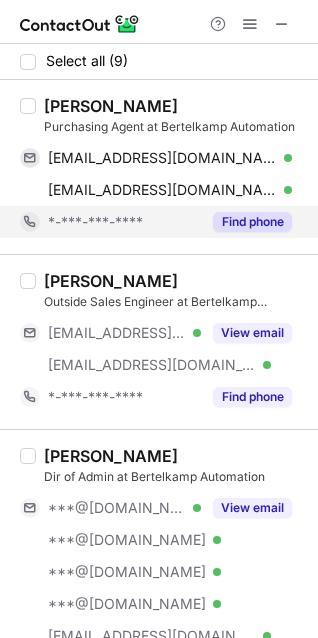 click on "*-***-***-****" at bounding box center [95, 222] 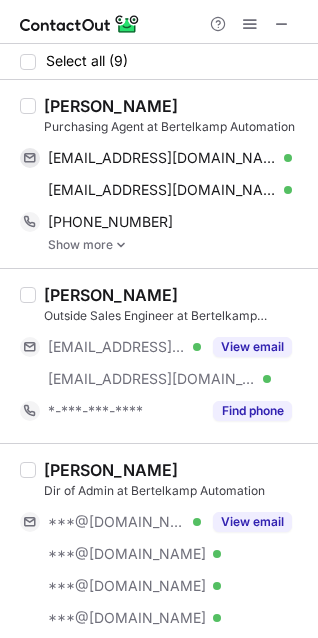 click on "Show more" at bounding box center [177, 245] 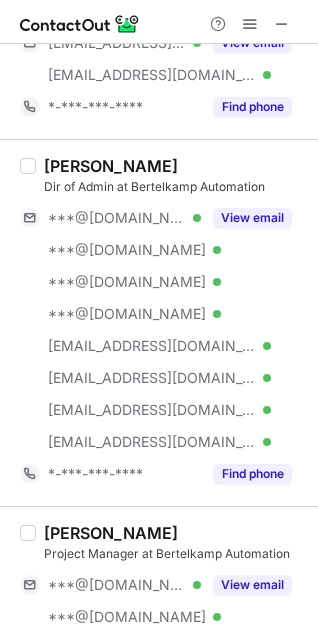 scroll, scrollTop: 1318, scrollLeft: 0, axis: vertical 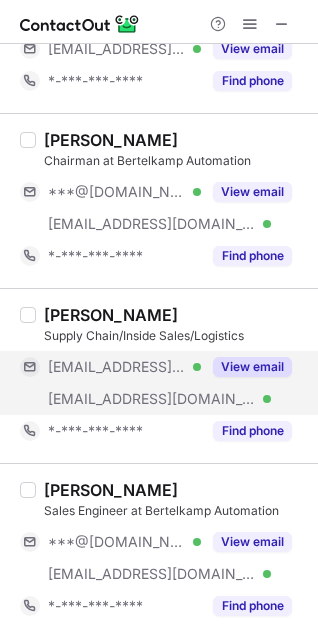 click on "[EMAIL_ADDRESS][DOMAIN_NAME] Verified" at bounding box center (110, 399) 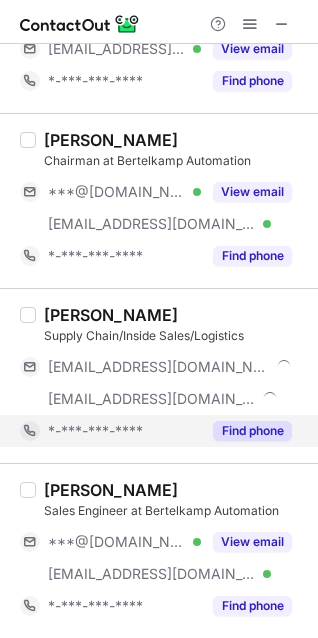 click on "*-***-***-****" at bounding box center [110, 431] 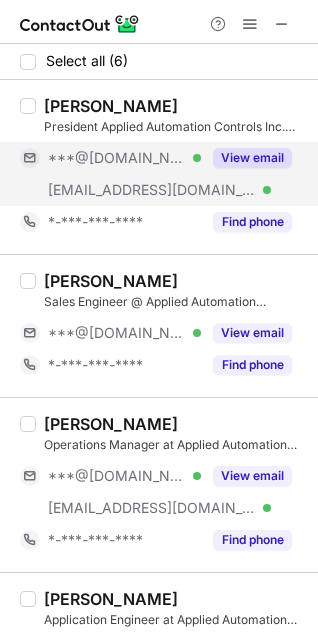 click on "[EMAIL_ADDRESS][DOMAIN_NAME]" at bounding box center [152, 190] 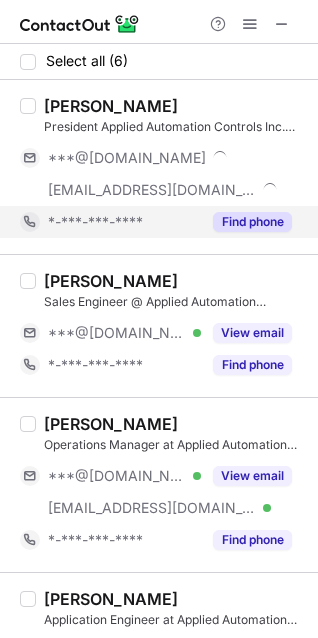 click on "*-***-***-****" at bounding box center (110, 222) 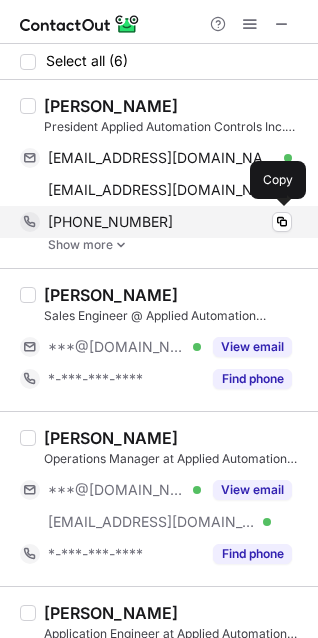 click on "[PHONE_NUMBER]" at bounding box center (110, 222) 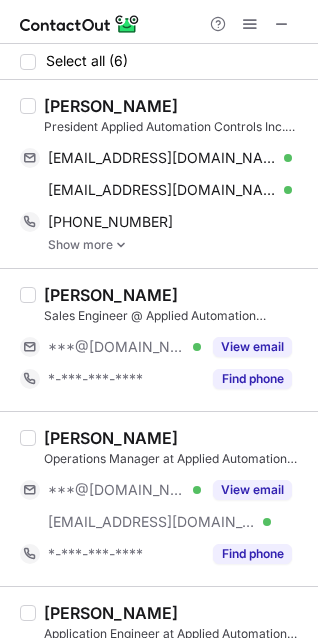 click on "Show more" at bounding box center (177, 245) 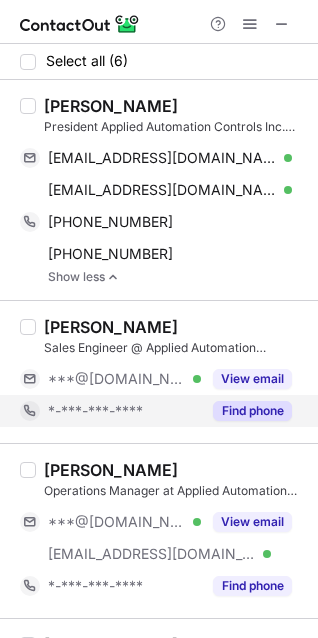 drag, startPoint x: 103, startPoint y: 380, endPoint x: 106, endPoint y: 400, distance: 20.22375 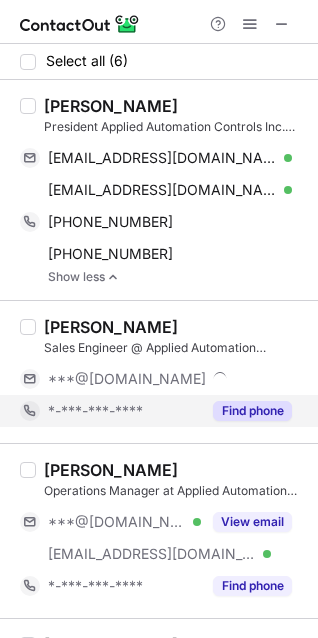 click on "*-***-***-****" at bounding box center (95, 411) 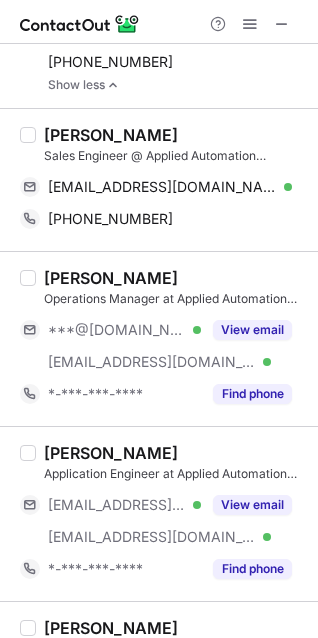 scroll, scrollTop: 200, scrollLeft: 0, axis: vertical 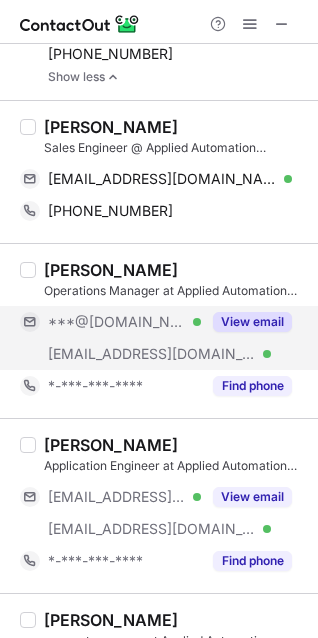 click on "[EMAIL_ADDRESS][DOMAIN_NAME]" at bounding box center [152, 354] 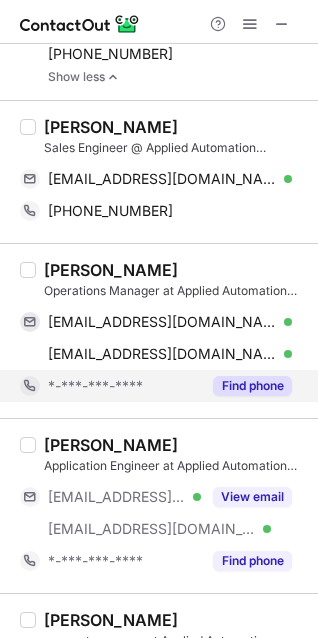 click on "*-***-***-****" at bounding box center (95, 386) 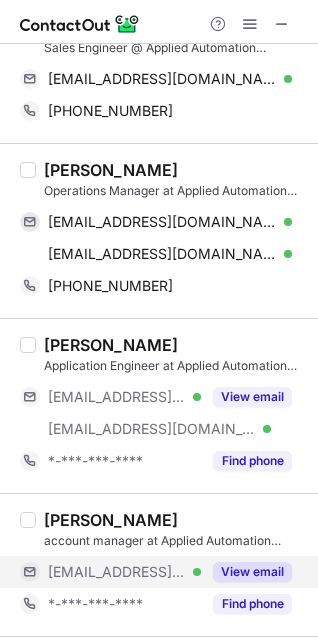 scroll, scrollTop: 400, scrollLeft: 0, axis: vertical 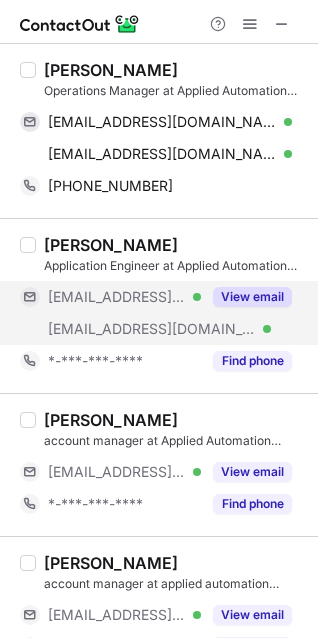 click on "[EMAIL_ADDRESS][DOMAIN_NAME] Verified" at bounding box center [110, 297] 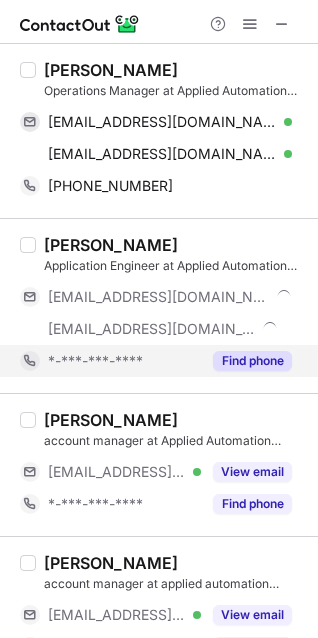 click on "*-***-***-****" at bounding box center [95, 361] 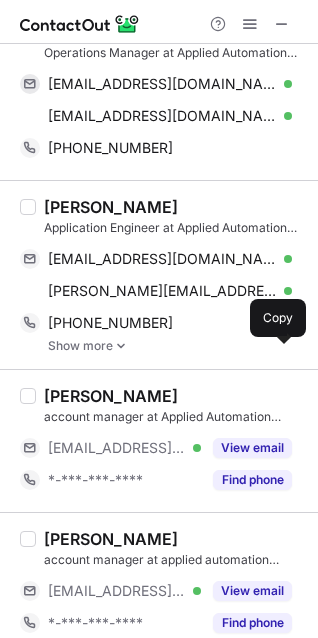 scroll, scrollTop: 455, scrollLeft: 0, axis: vertical 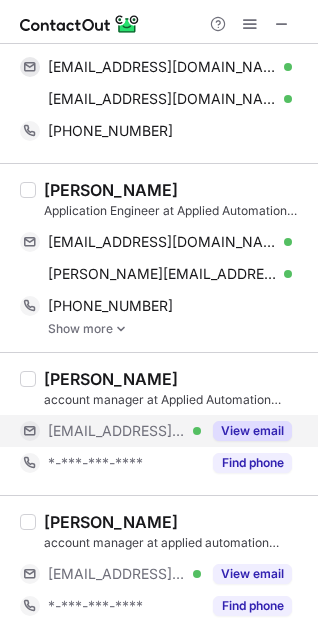 click on "[EMAIL_ADDRESS][DOMAIN_NAME]" at bounding box center (117, 431) 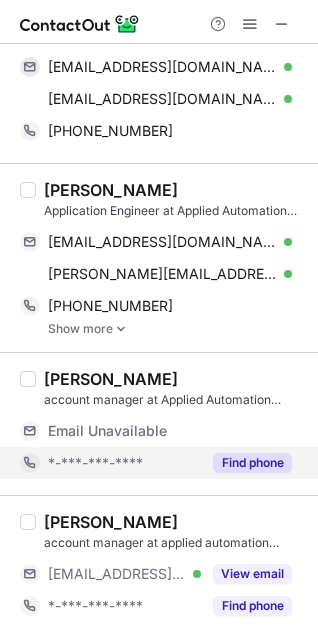 click on "*-***-***-****" at bounding box center (95, 463) 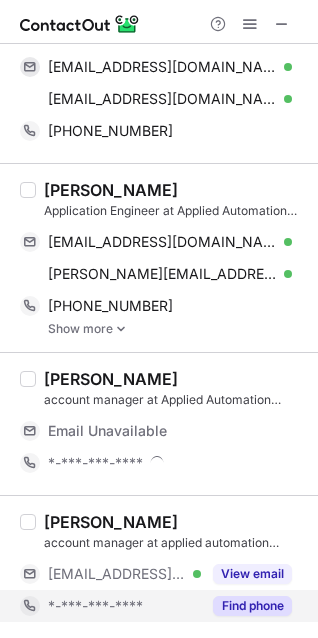 click on "*-***-***-****" at bounding box center (110, 606) 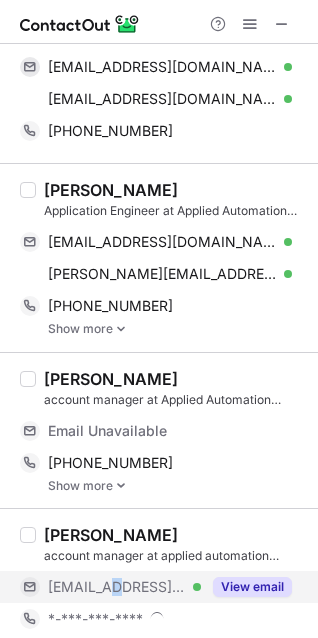 click on "[EMAIL_ADDRESS][DOMAIN_NAME]" at bounding box center [117, 587] 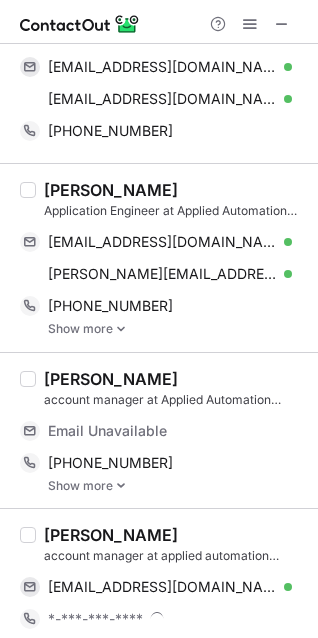 scroll, scrollTop: 468, scrollLeft: 0, axis: vertical 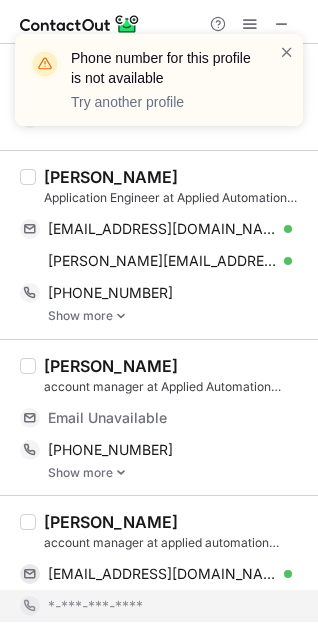 click on "*-***-***-****" at bounding box center (95, 606) 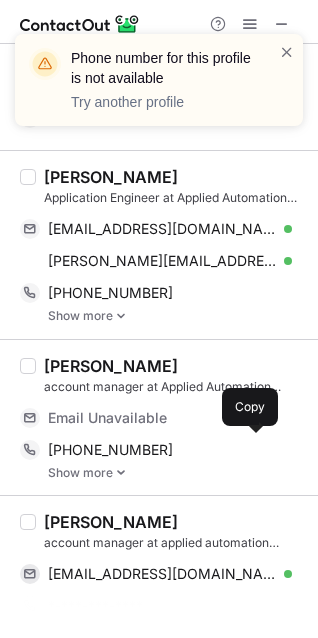 click on "[PHONE_NUMBER]" at bounding box center (110, 450) 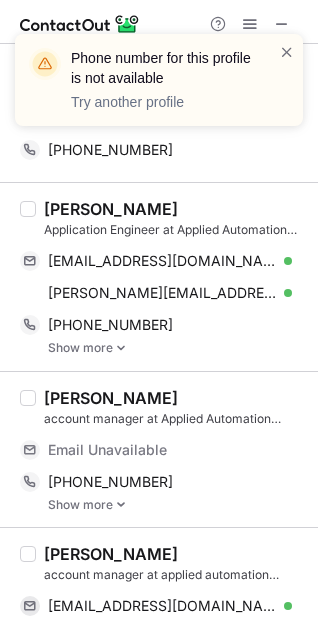 click on "Show more" at bounding box center [177, 505] 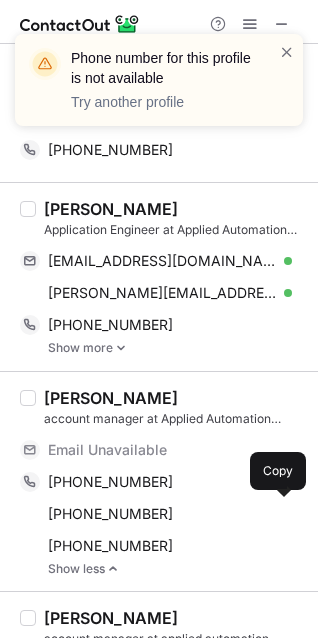scroll, scrollTop: 468, scrollLeft: 0, axis: vertical 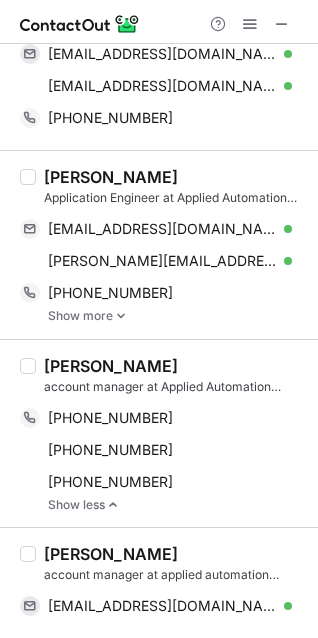 click on "Show more" at bounding box center [177, 316] 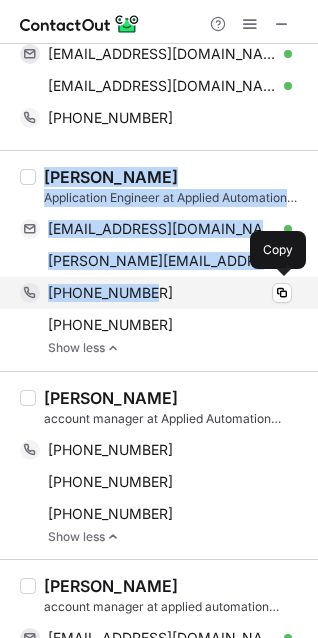 click on "[PERSON_NAME] Application Engineer at Applied Automation Controls Inc. [EMAIL_ADDRESS][DOMAIN_NAME] Verified Send email [PERSON_NAME] [PERSON_NAME][EMAIL_ADDRESS][DOMAIN_NAME] Verified Send email Copy [PHONE_NUMBER] Copy [PHONE_NUMBER] Copy Show less" at bounding box center (159, 260) 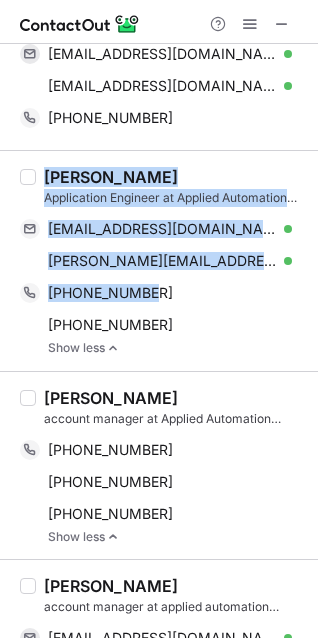 click on "[PERSON_NAME] Application Engineer at Applied Automation Controls Inc. [EMAIL_ADDRESS][DOMAIN_NAME] Verified Send email [PERSON_NAME] [PERSON_NAME][EMAIL_ADDRESS][DOMAIN_NAME] Verified Send email Copy [PHONE_NUMBER] Copy [PHONE_NUMBER] Copy Show less" at bounding box center [159, 260] 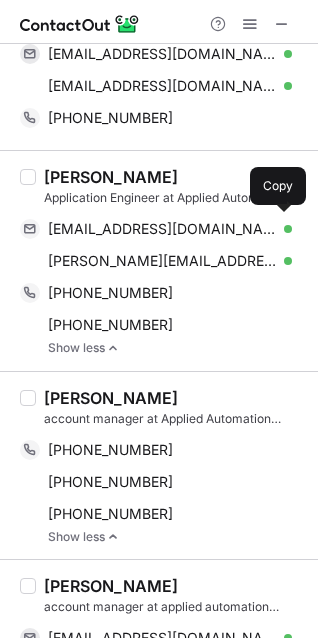 scroll, scrollTop: 0, scrollLeft: 0, axis: both 